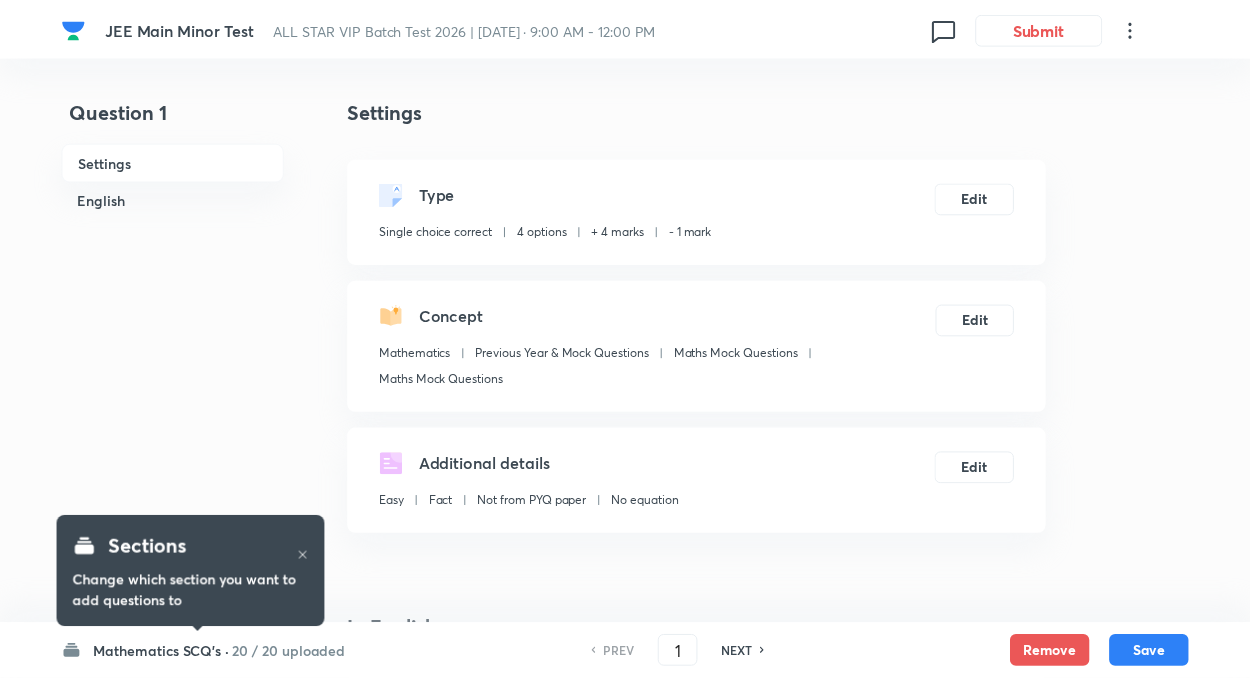 scroll, scrollTop: 0, scrollLeft: 0, axis: both 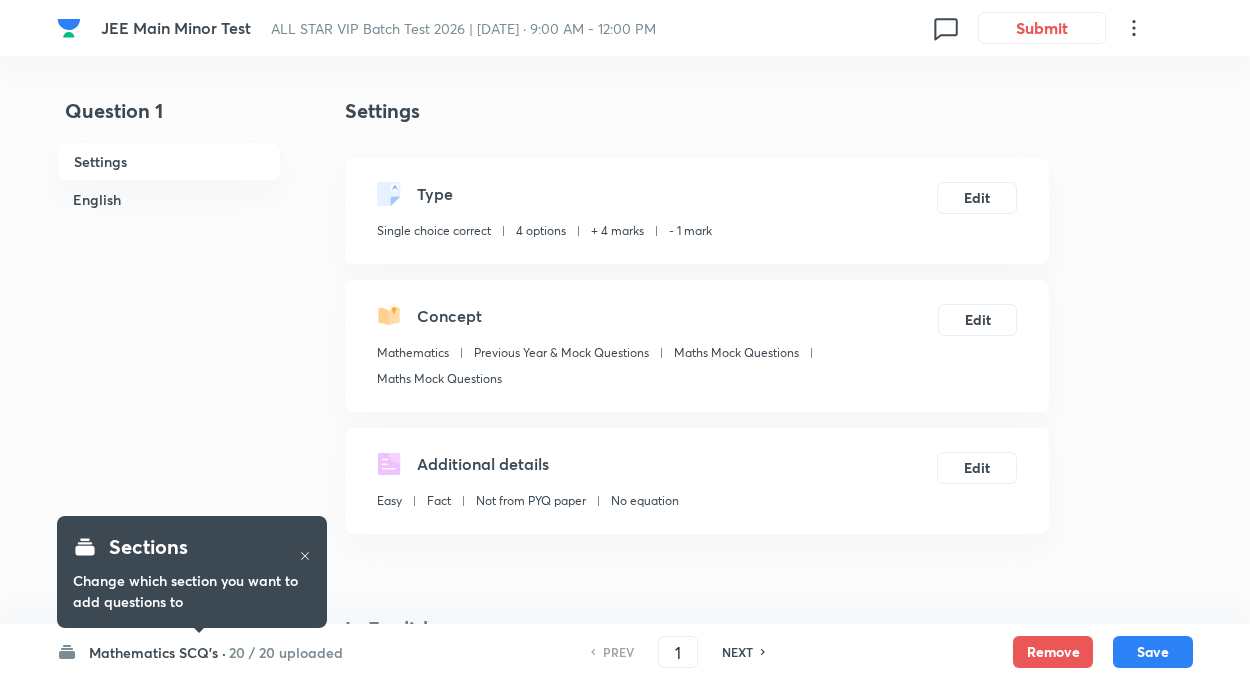 checkbox on "true" 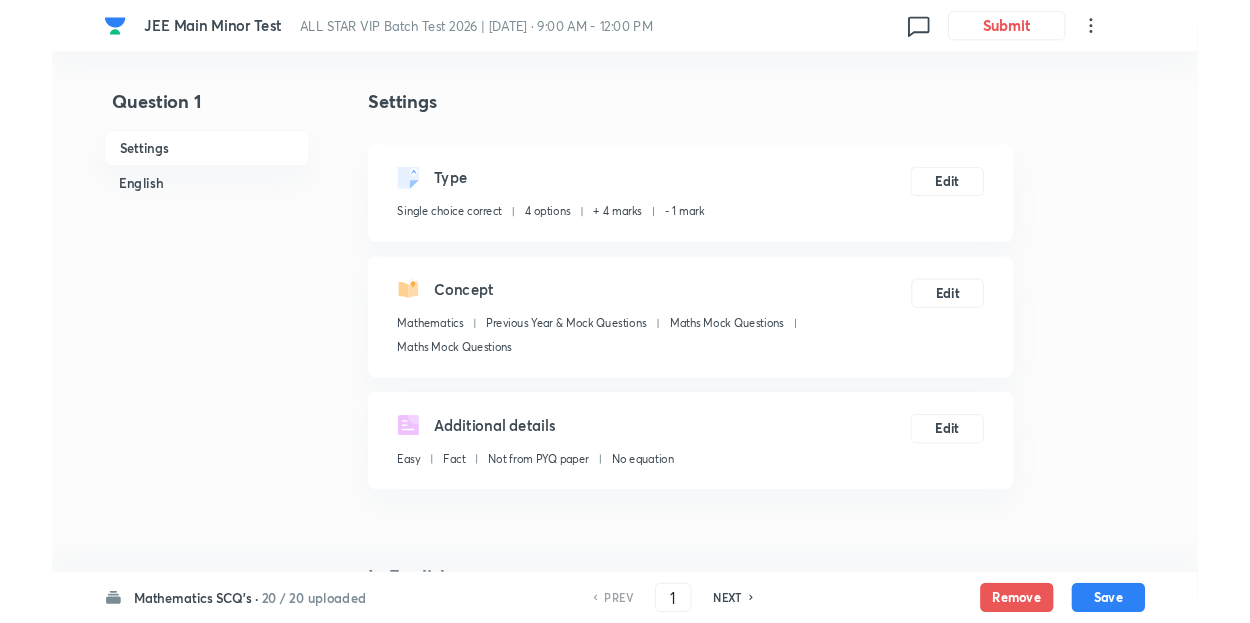 scroll, scrollTop: 0, scrollLeft: 0, axis: both 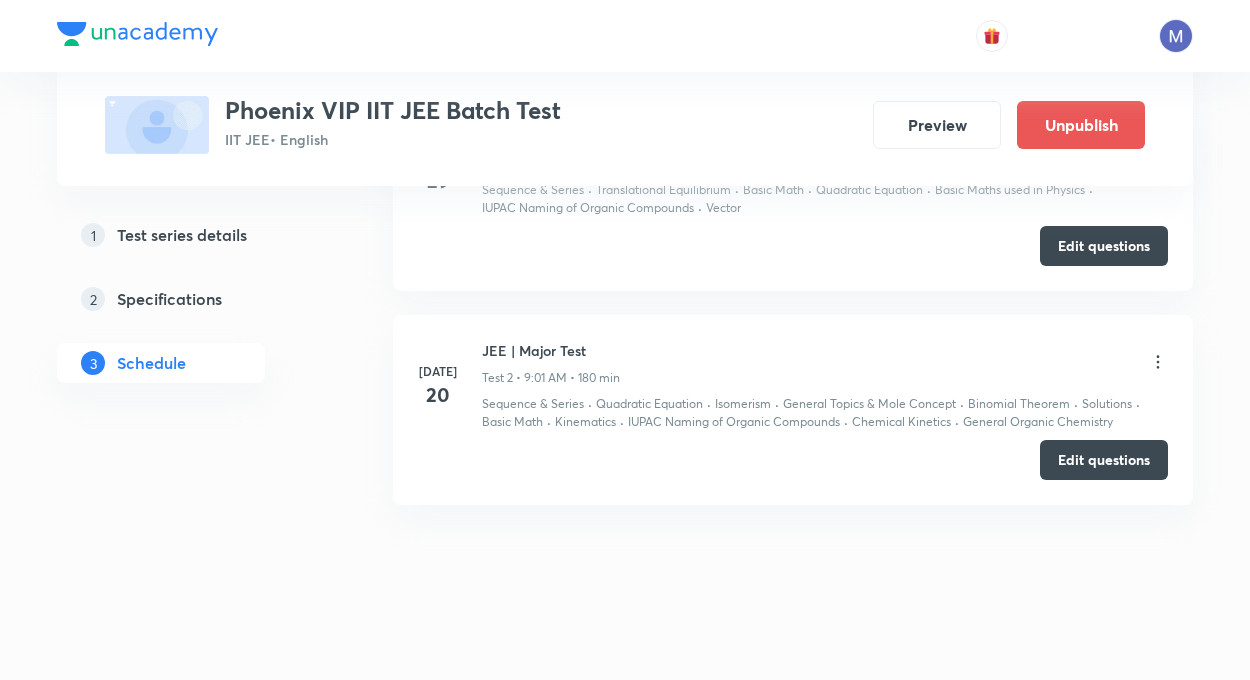 click 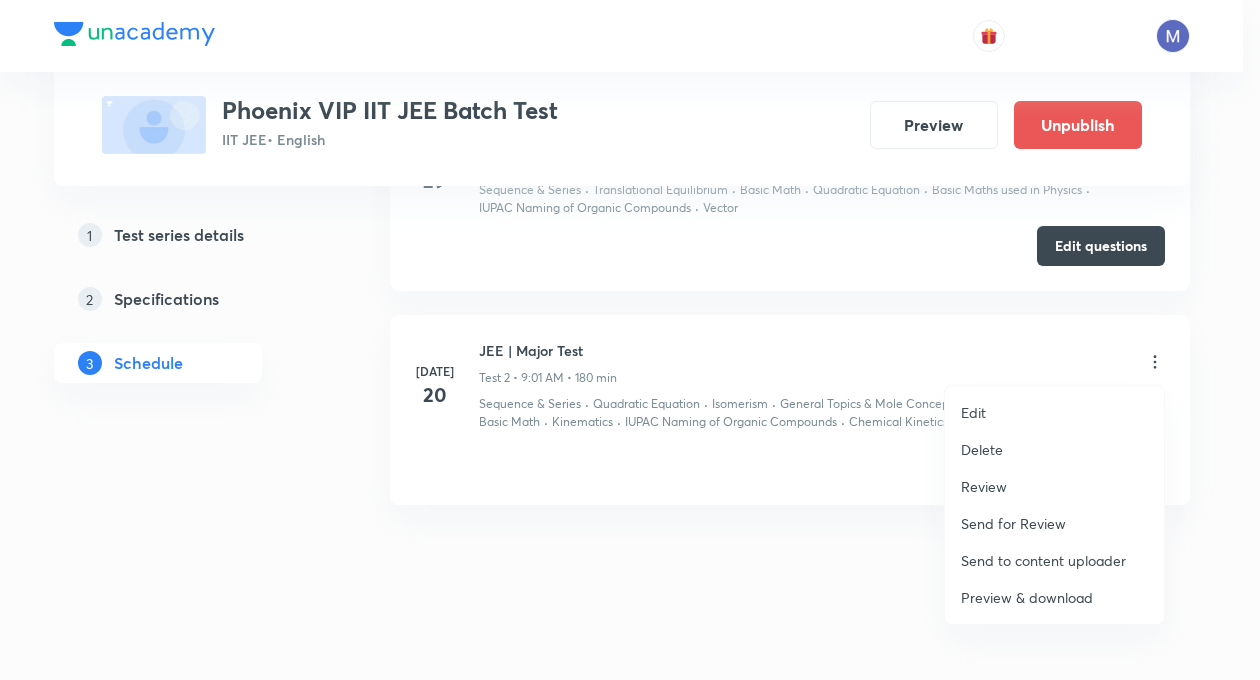 click on "Preview & download" at bounding box center (1027, 597) 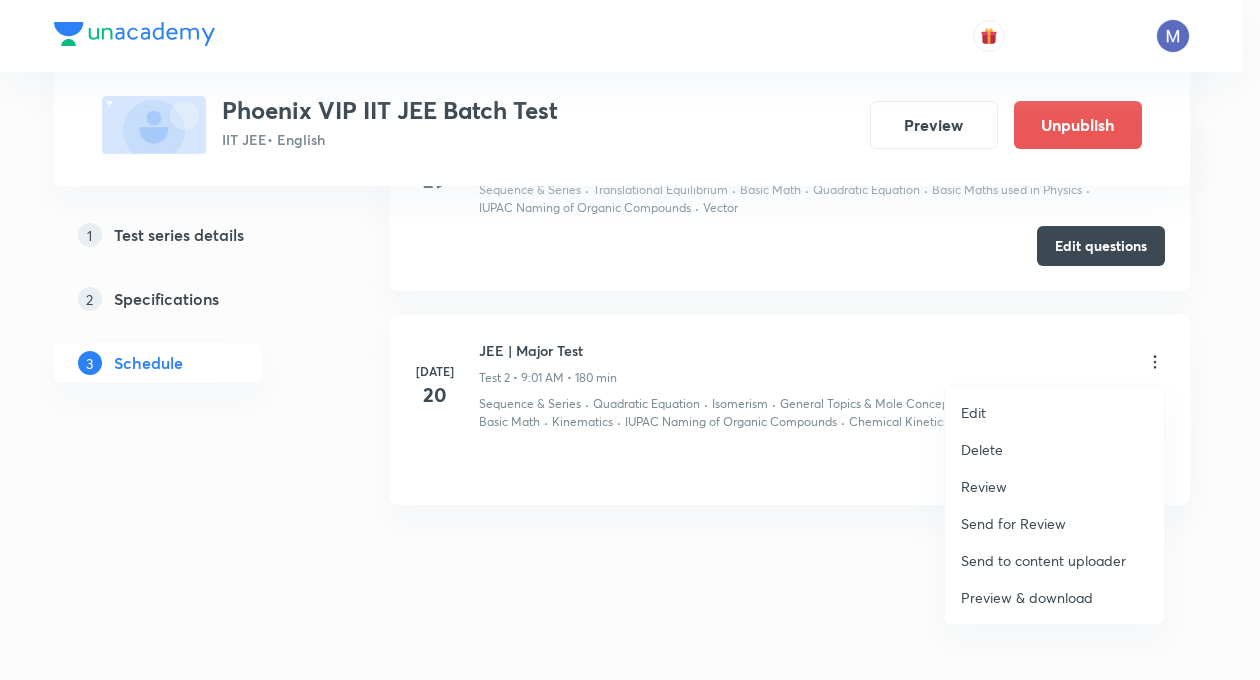 click on "Preview & download" at bounding box center [1027, 597] 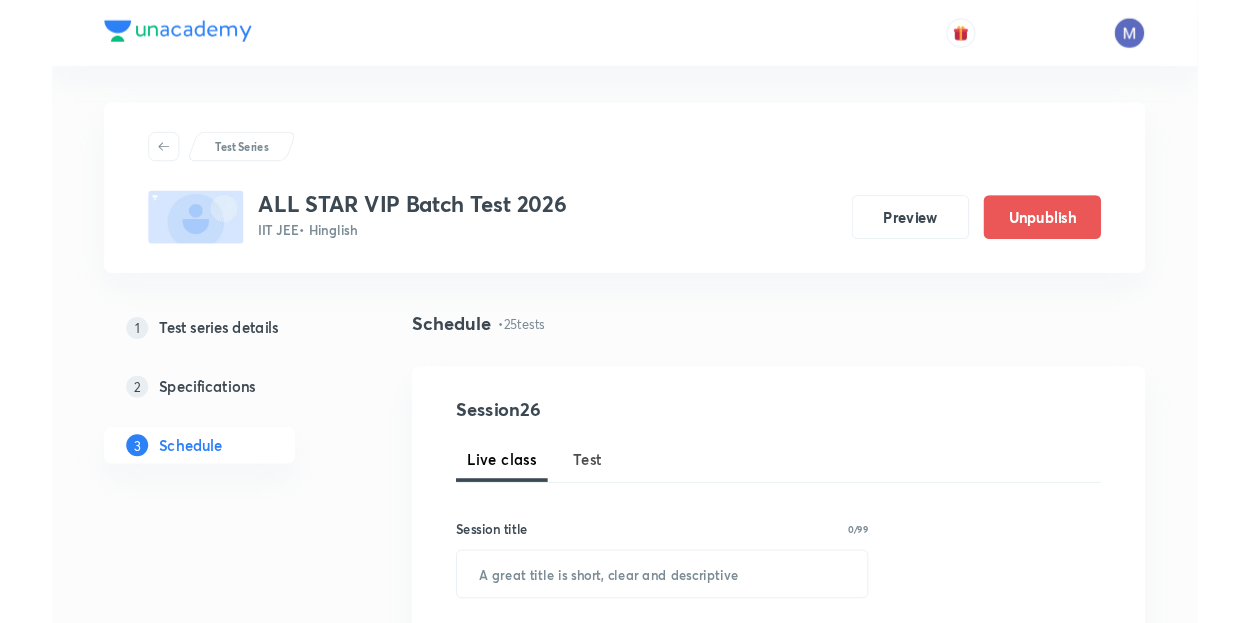 scroll, scrollTop: 1720, scrollLeft: 0, axis: vertical 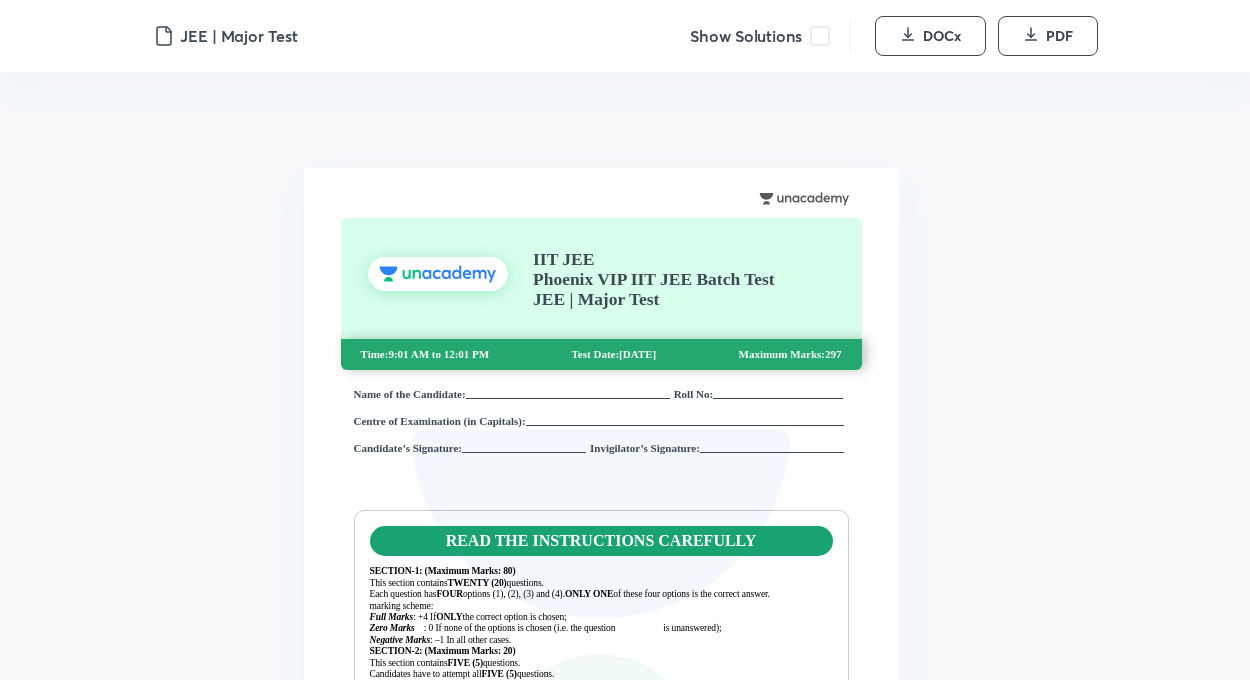 click at bounding box center (820, 36) 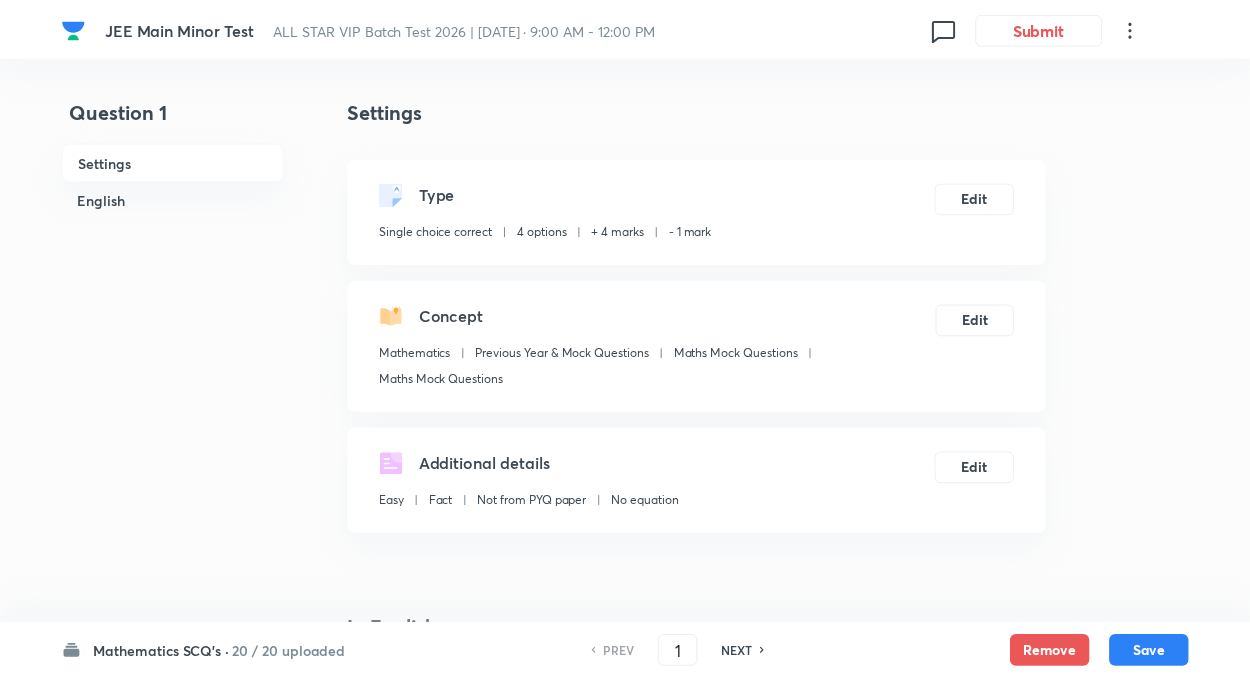 scroll, scrollTop: 0, scrollLeft: 0, axis: both 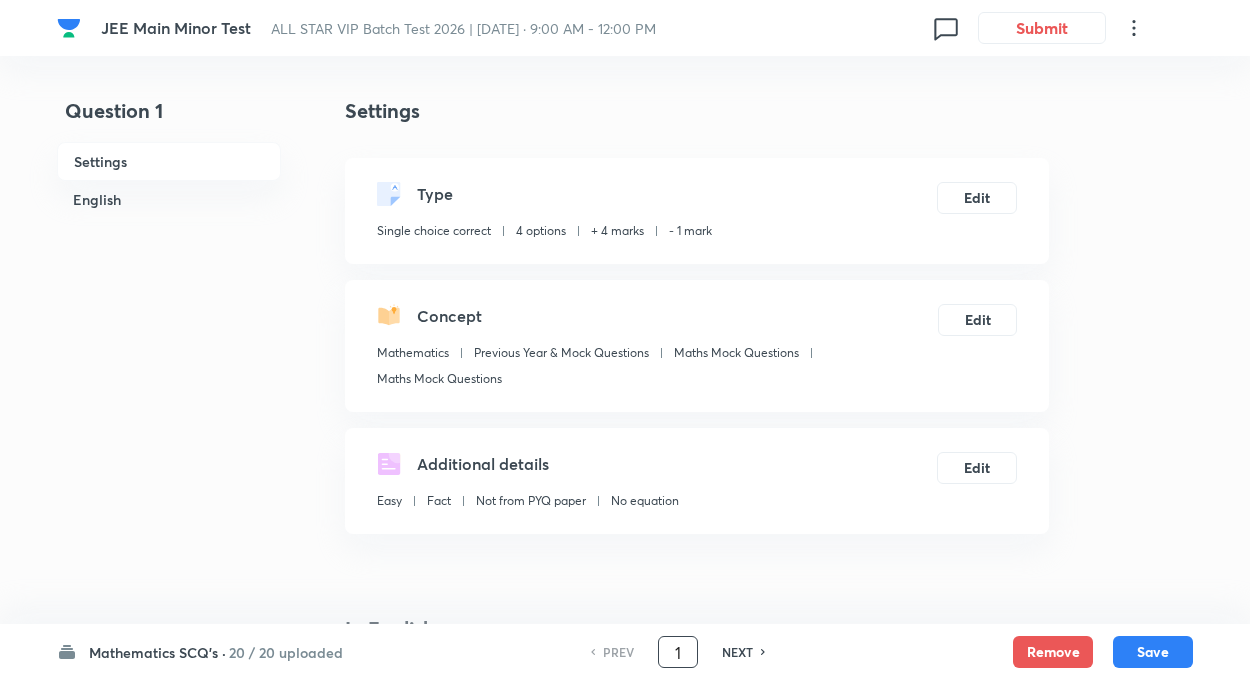 click on "1" at bounding box center [678, 652] 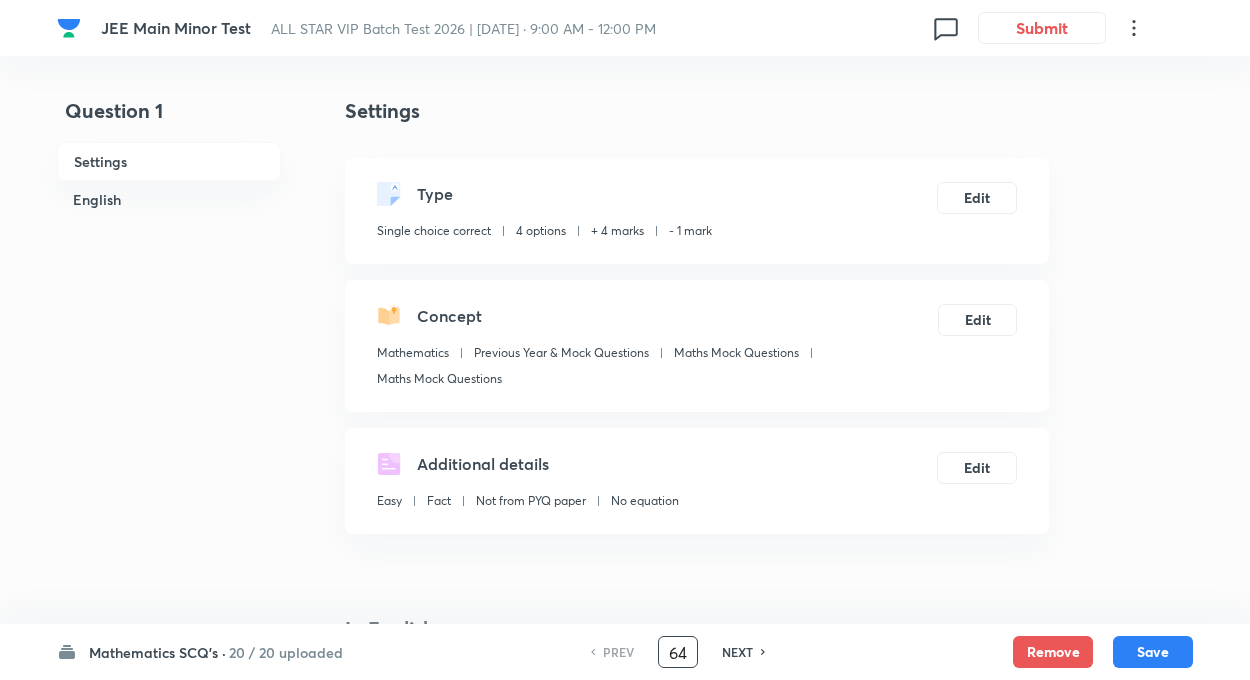 type on "64" 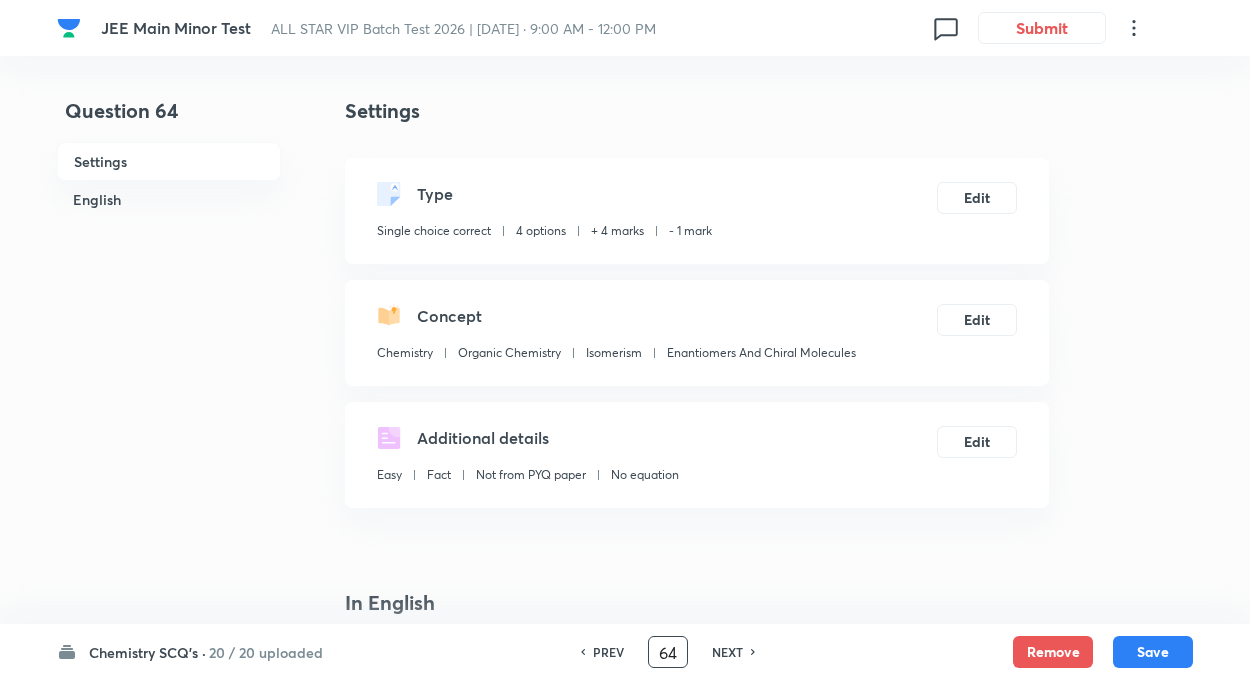 checkbox on "true" 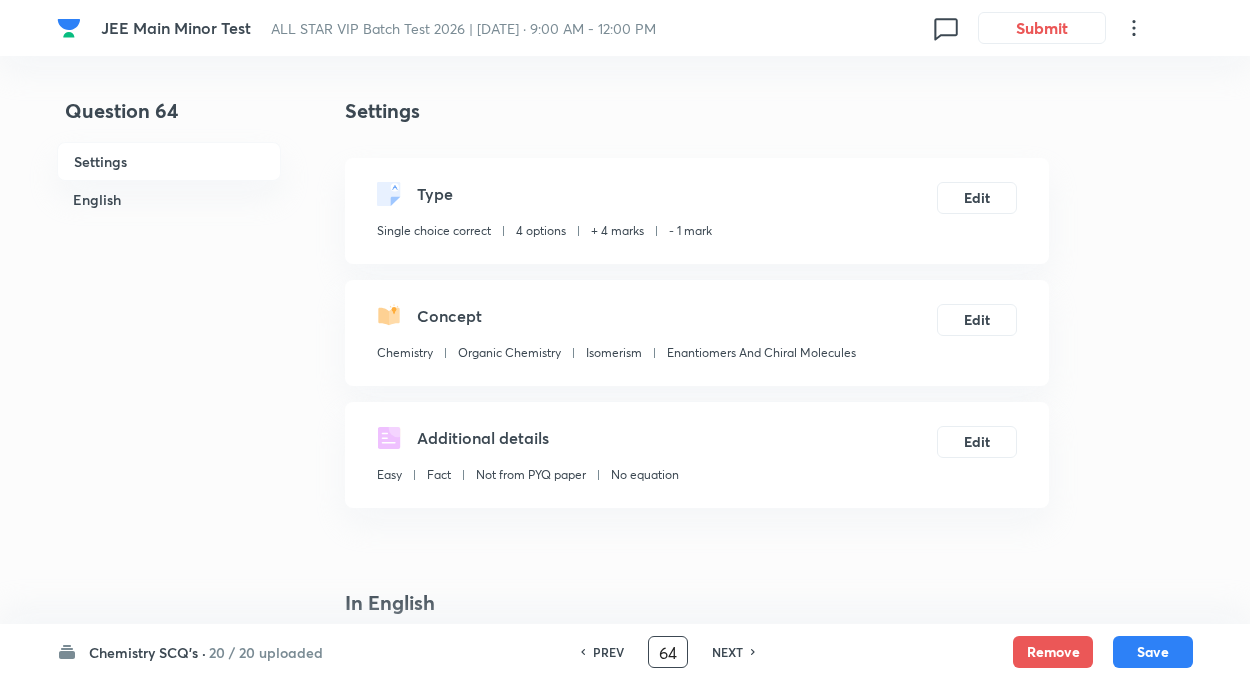 click on "Question 64 Settings English" at bounding box center (169, 1365) 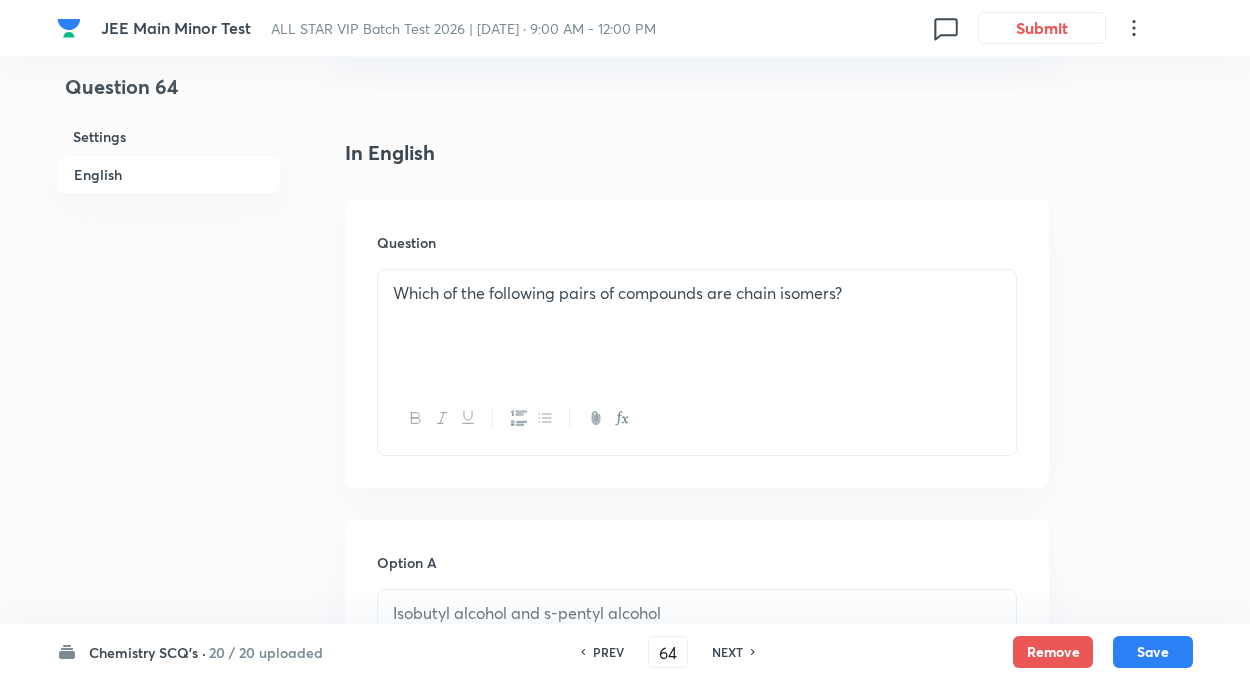 scroll, scrollTop: 440, scrollLeft: 0, axis: vertical 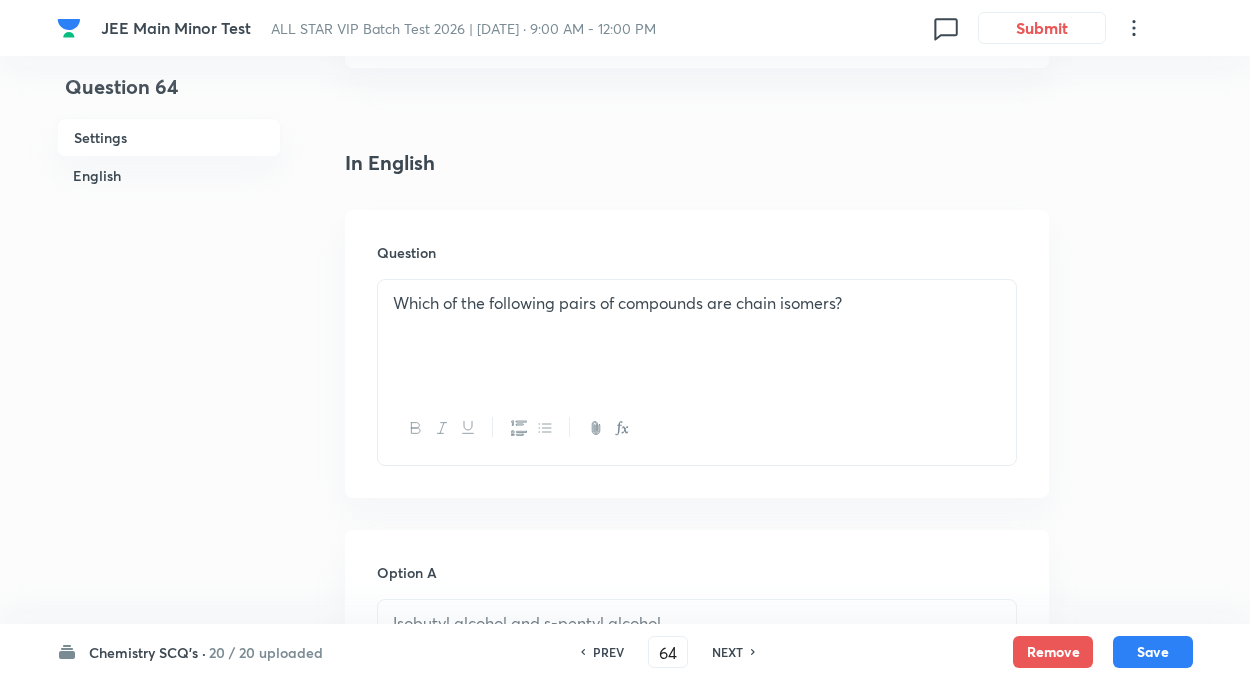 click on "Question 64 Settings English Settings Type Single choice correct 4 options + 4 marks - 1 mark Edit Concept Chemistry Organic Chemistry Isomerism Enantiomers And Chiral Molecules Edit Additional details Easy Fact Not from PYQ paper No equation Edit In English Question Which of the following pairs of compounds are chain isomers? Option A Isobutyl alcohol and s-pentyl alcohol Mark as correct answer Option B Isobutyl alcohol and t-butyl alcohol Mark as correct answer Option C s-Pentyl alcohol and t-pentyl alcohol Marked as correct Option D Ethyl alcohol and ethylene glycol Mark as correct answer Solution" at bounding box center (625, 925) 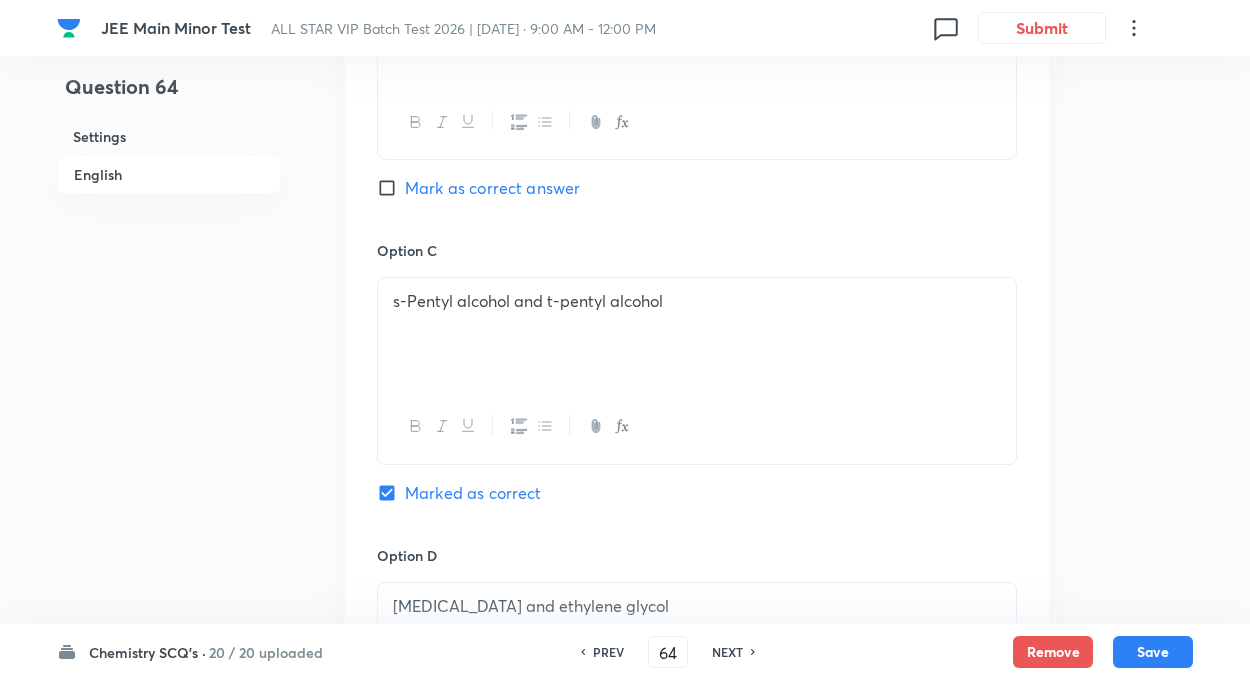 scroll, scrollTop: 1400, scrollLeft: 0, axis: vertical 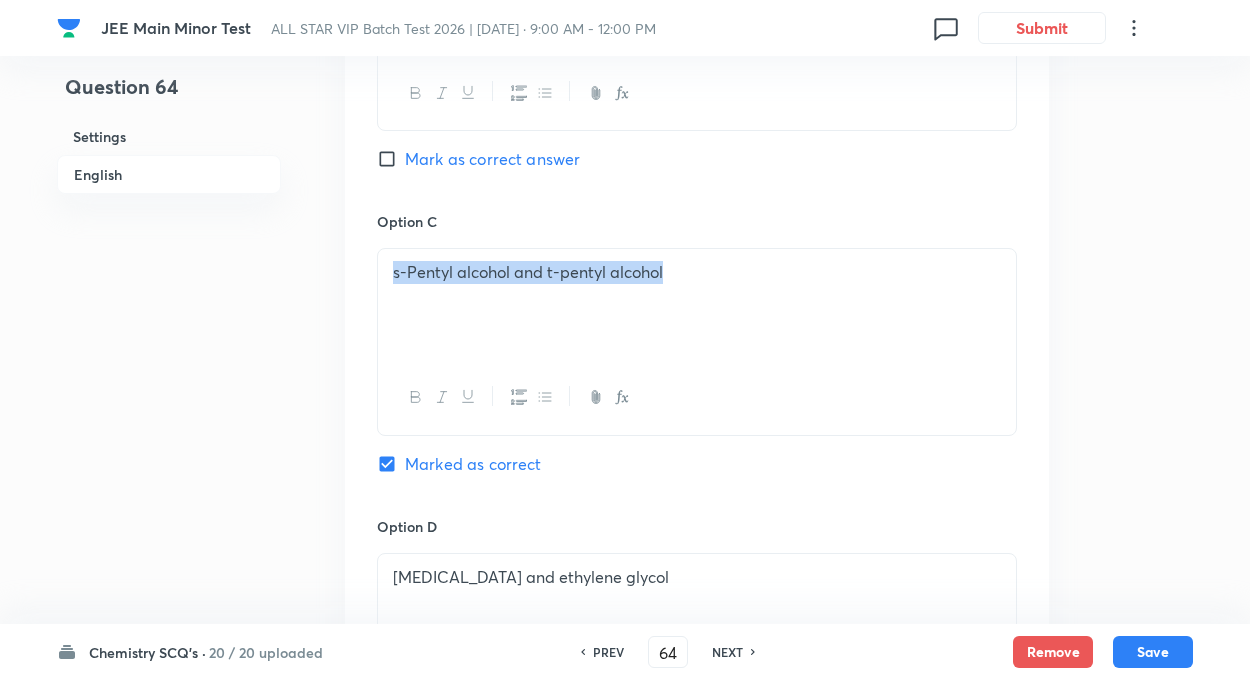 drag, startPoint x: 393, startPoint y: 272, endPoint x: 677, endPoint y: 296, distance: 285.01227 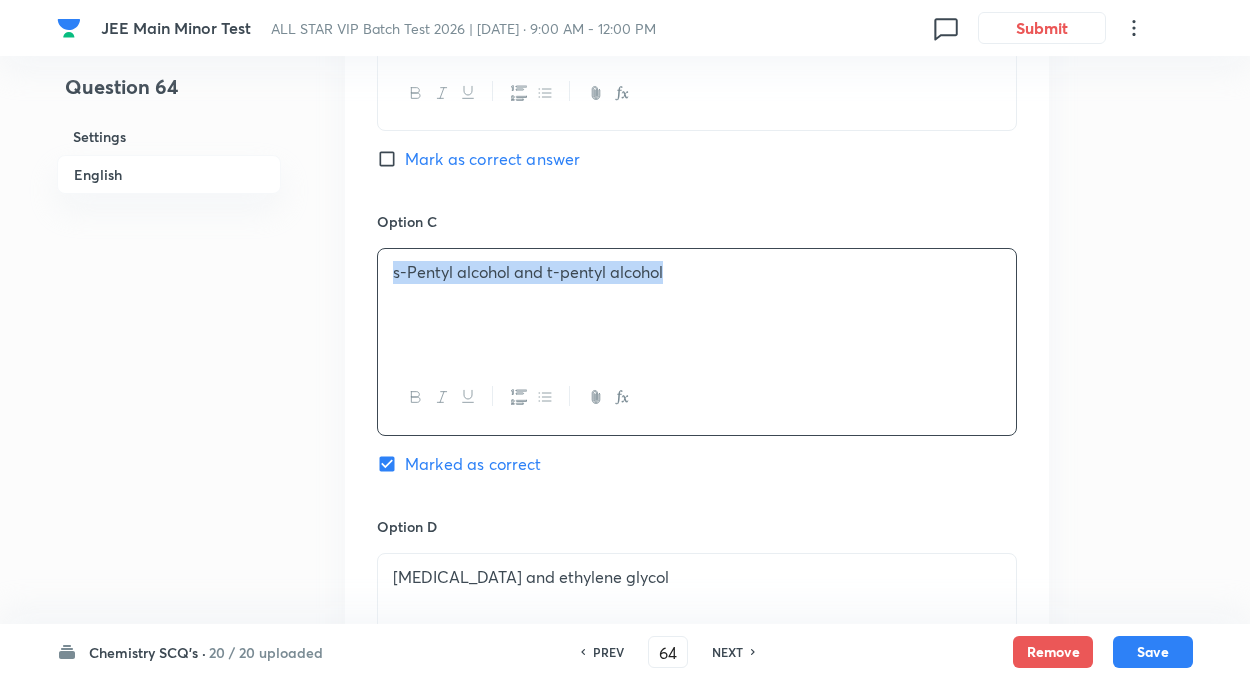 copy on "s-Pentyl alcohol and t-pentyl alcohol" 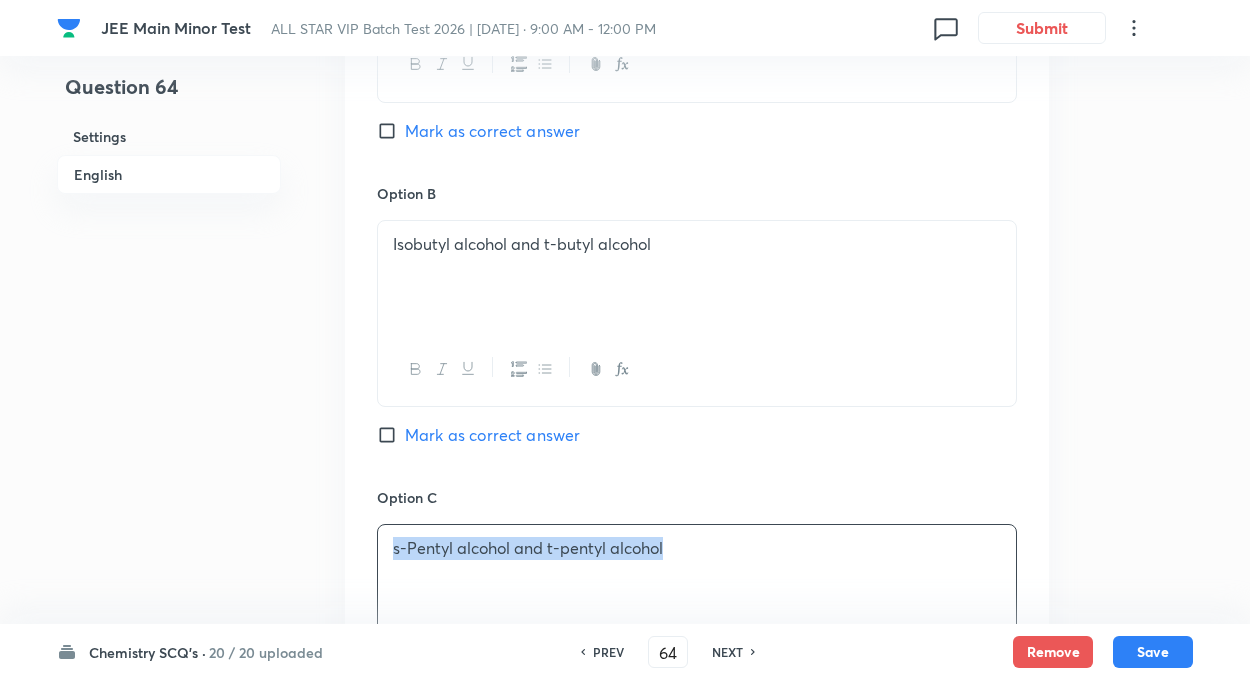 scroll, scrollTop: 1099, scrollLeft: 0, axis: vertical 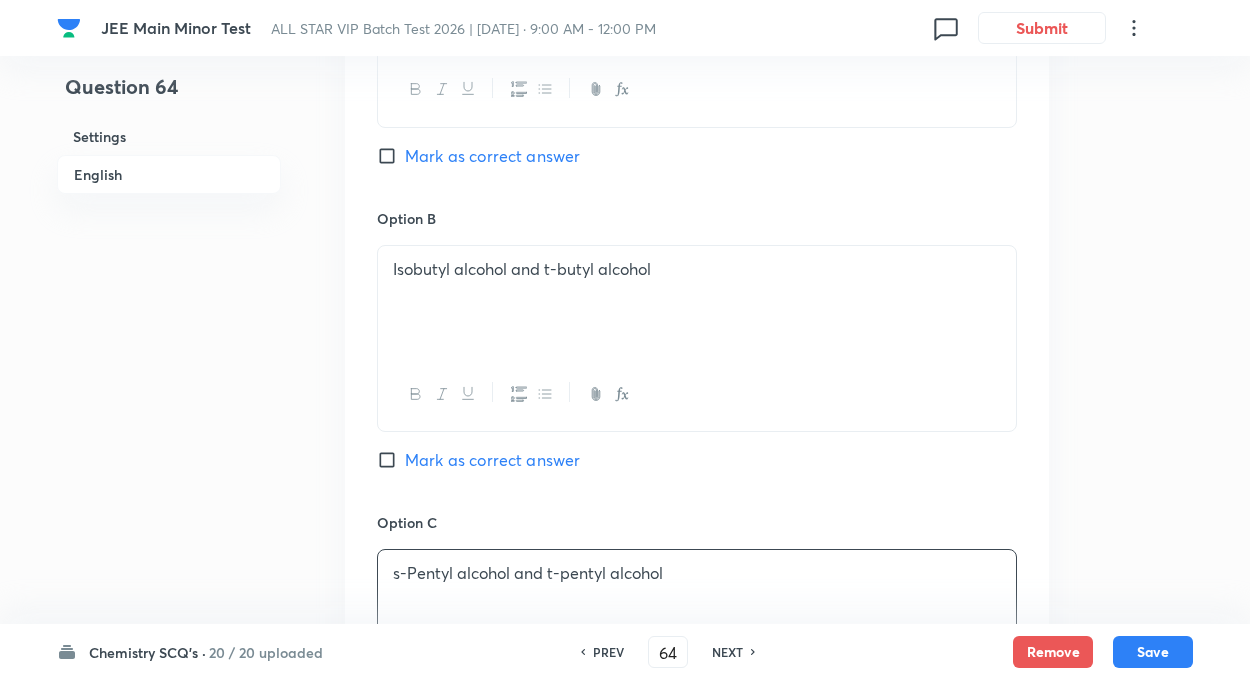 click on "Question 64 Settings English" at bounding box center (169, 266) 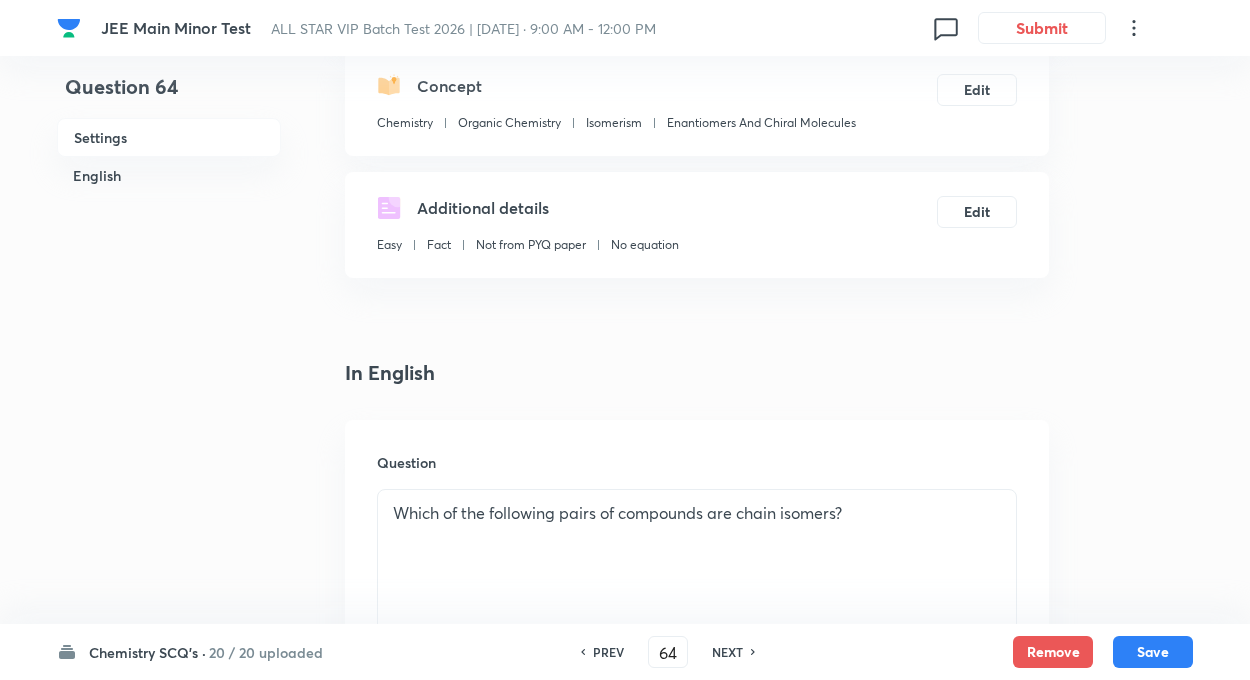scroll, scrollTop: 320, scrollLeft: 0, axis: vertical 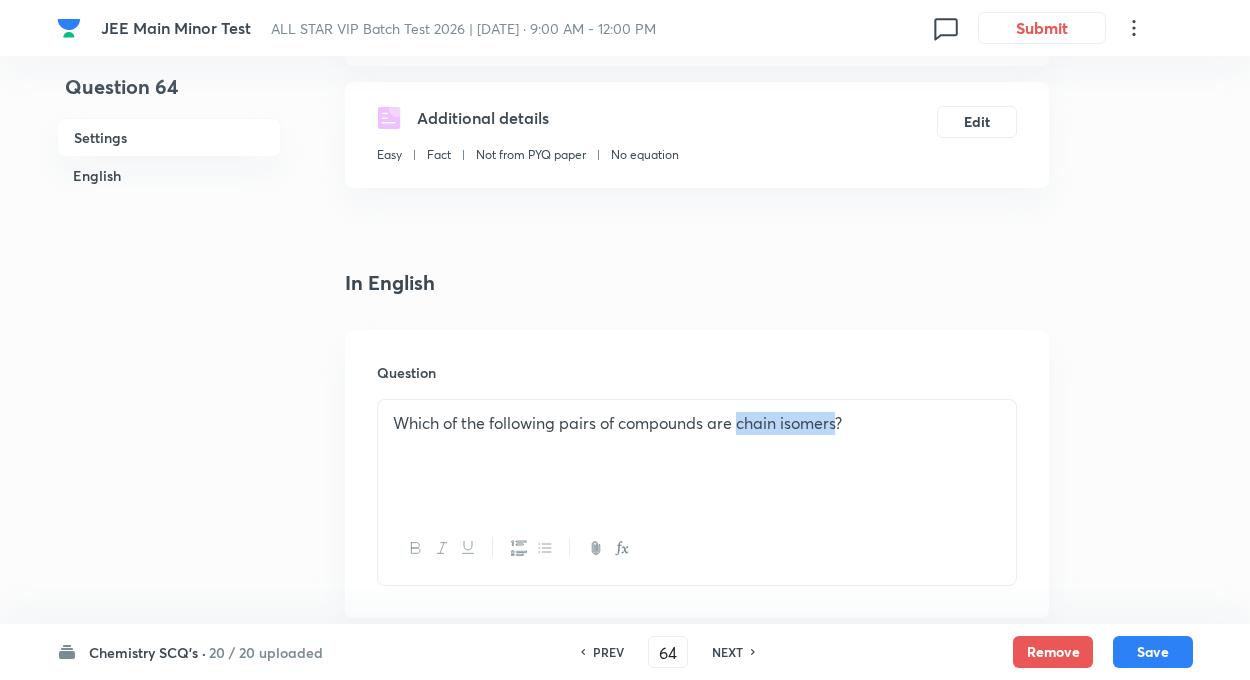 drag, startPoint x: 742, startPoint y: 424, endPoint x: 841, endPoint y: 424, distance: 99 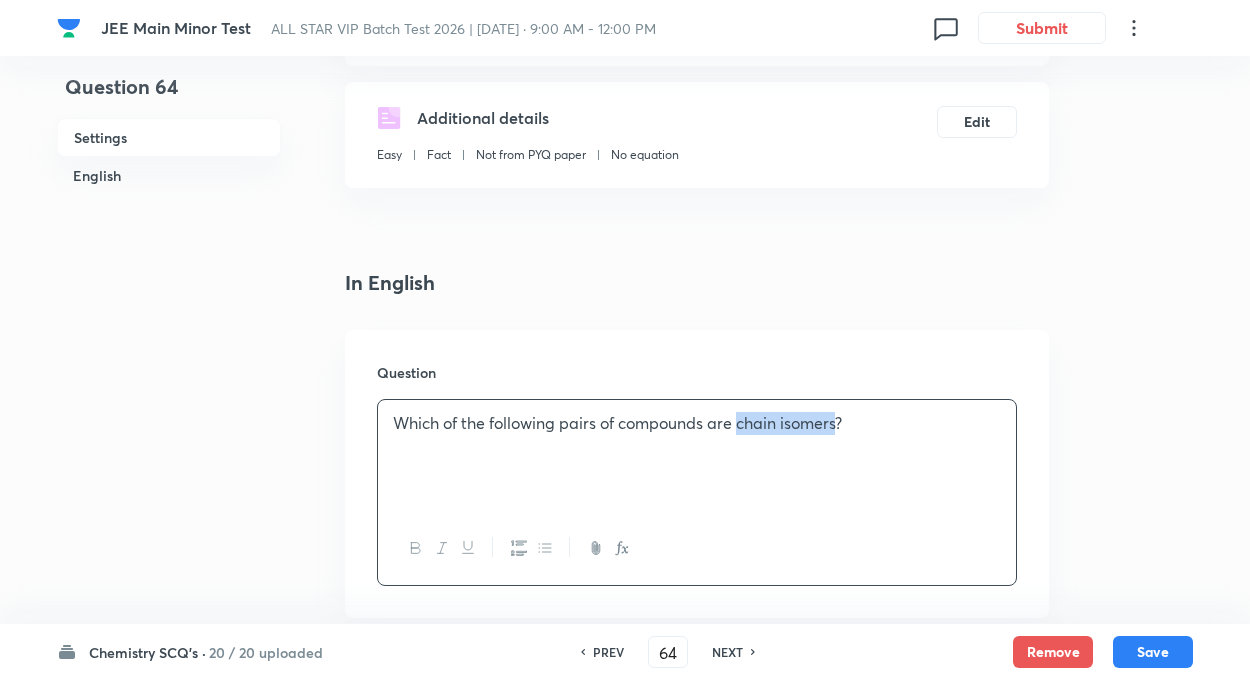 copy on "chain isomers" 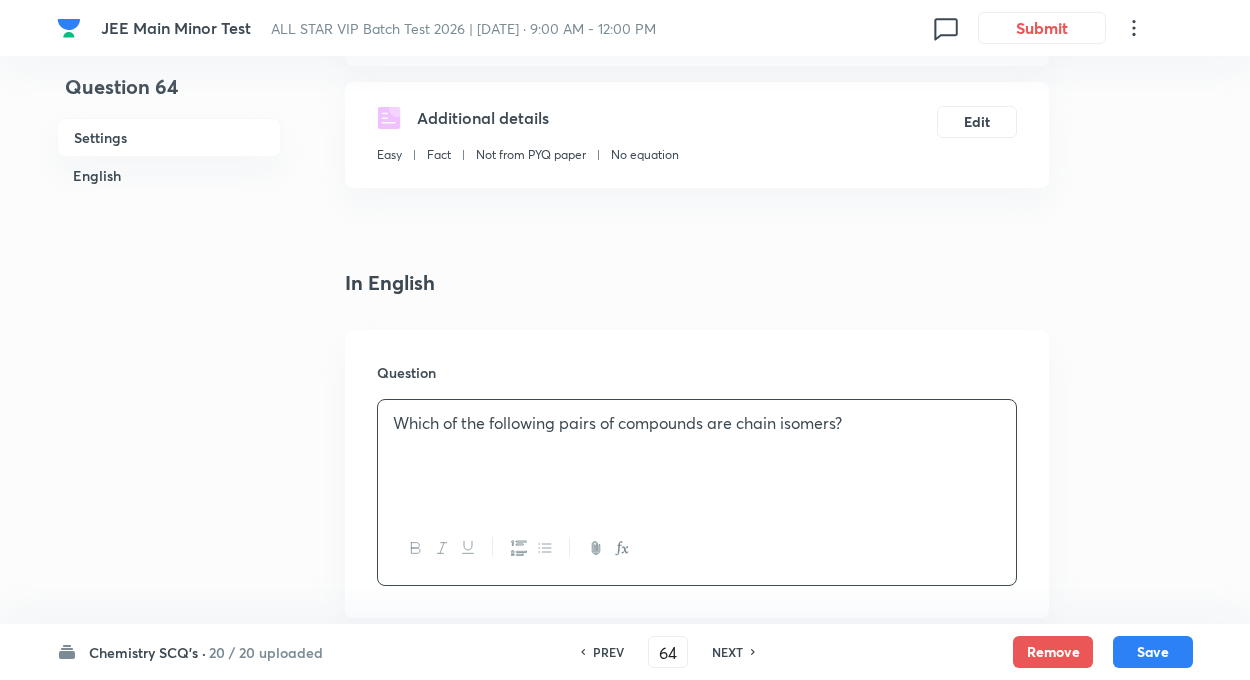 click on "Question 64 Settings English Settings Type Single choice correct 4 options + 4 marks - 1 mark Edit Concept Chemistry Organic Chemistry Isomerism Enantiomers And Chiral Molecules Edit Additional details Easy Fact Not from PYQ paper No equation Edit In English Question Which of the following pairs of compounds are chain isomers? Option A Isobutyl alcohol and s-pentyl alcohol Mark as correct answer Option B Isobutyl alcohol and t-butyl alcohol Mark as correct answer Option C s-Pentyl alcohol and t-pentyl alcohol Marked as correct Option D Ethyl alcohol and ethylene glycol Mark as correct answer Solution" at bounding box center (625, 1045) 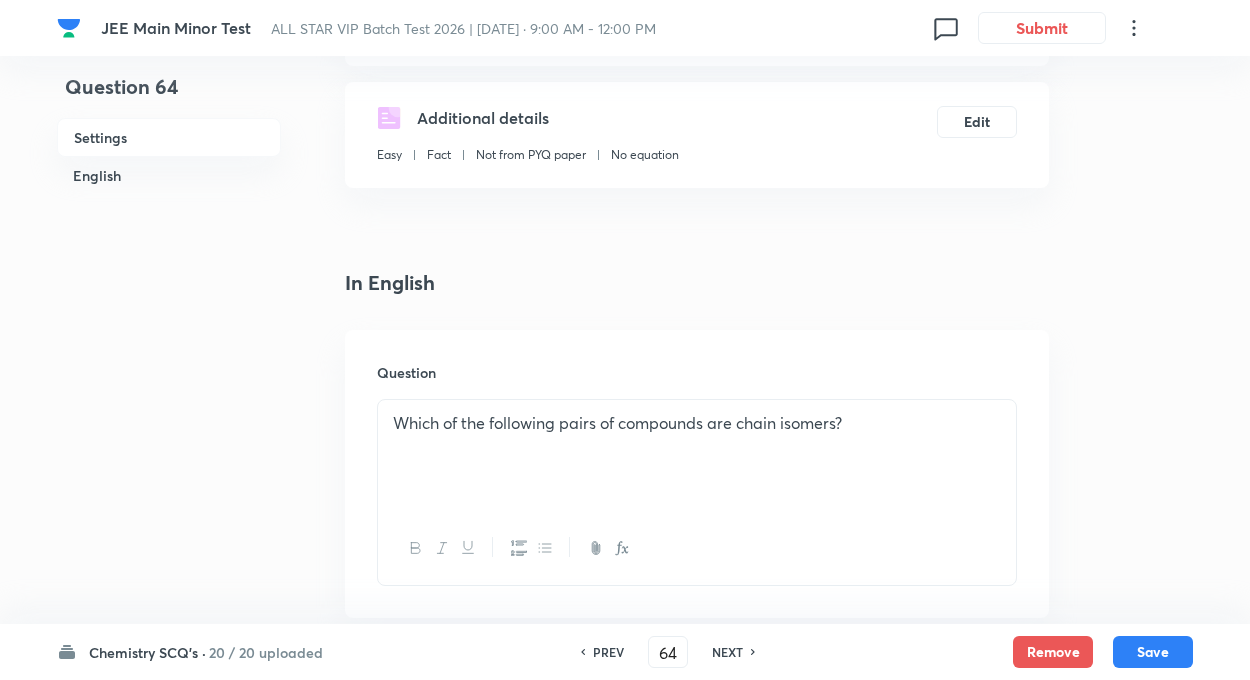 click on "Question 64 Settings English Settings Type Single choice correct 4 options + 4 marks - 1 mark Edit Concept Chemistry Organic Chemistry Isomerism Enantiomers And Chiral Molecules Edit Additional details Easy Fact Not from PYQ paper No equation Edit In English Question Which of the following pairs of compounds are chain isomers? Option A Isobutyl alcohol and s-pentyl alcohol Mark as correct answer Option B Isobutyl alcohol and t-butyl alcohol Mark as correct answer Option C s-Pentyl alcohol and t-pentyl alcohol Marked as correct Option D Ethyl alcohol and ethylene glycol Mark as correct answer Solution" at bounding box center (625, 1045) 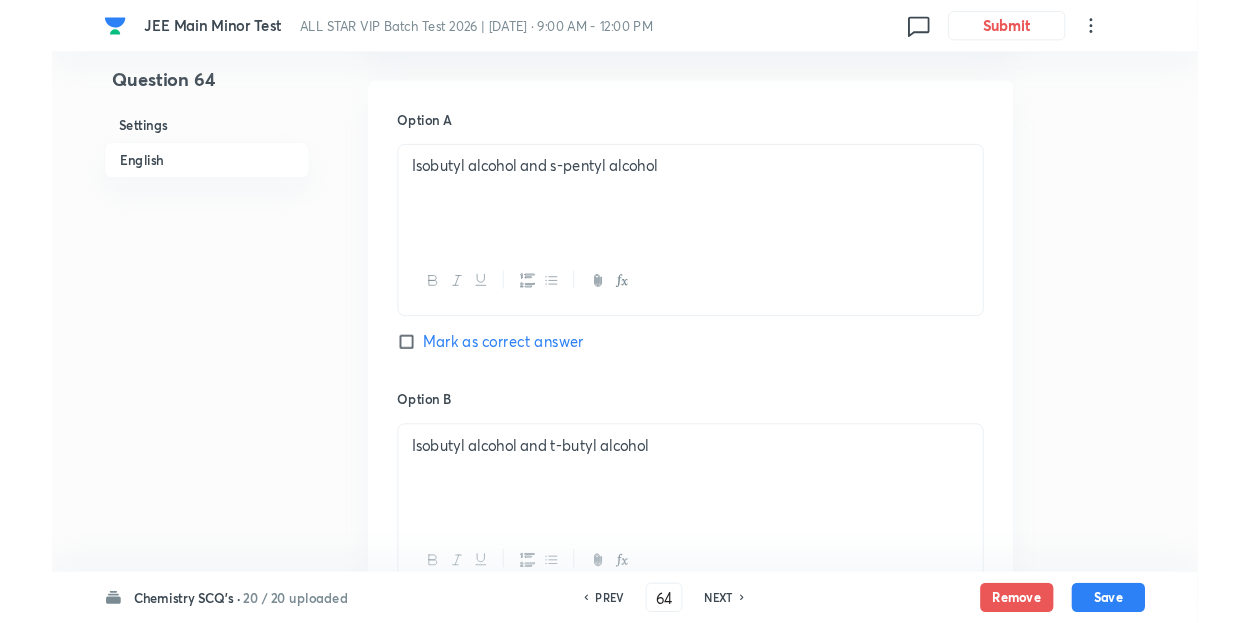 scroll, scrollTop: 880, scrollLeft: 0, axis: vertical 